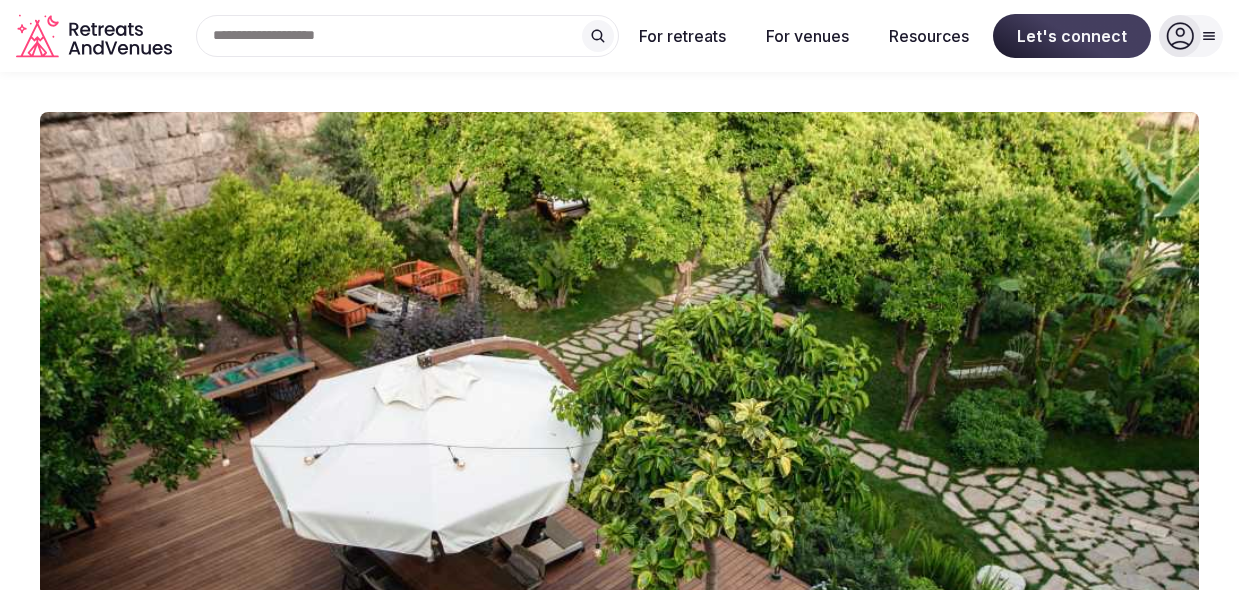 scroll, scrollTop: 0, scrollLeft: 0, axis: both 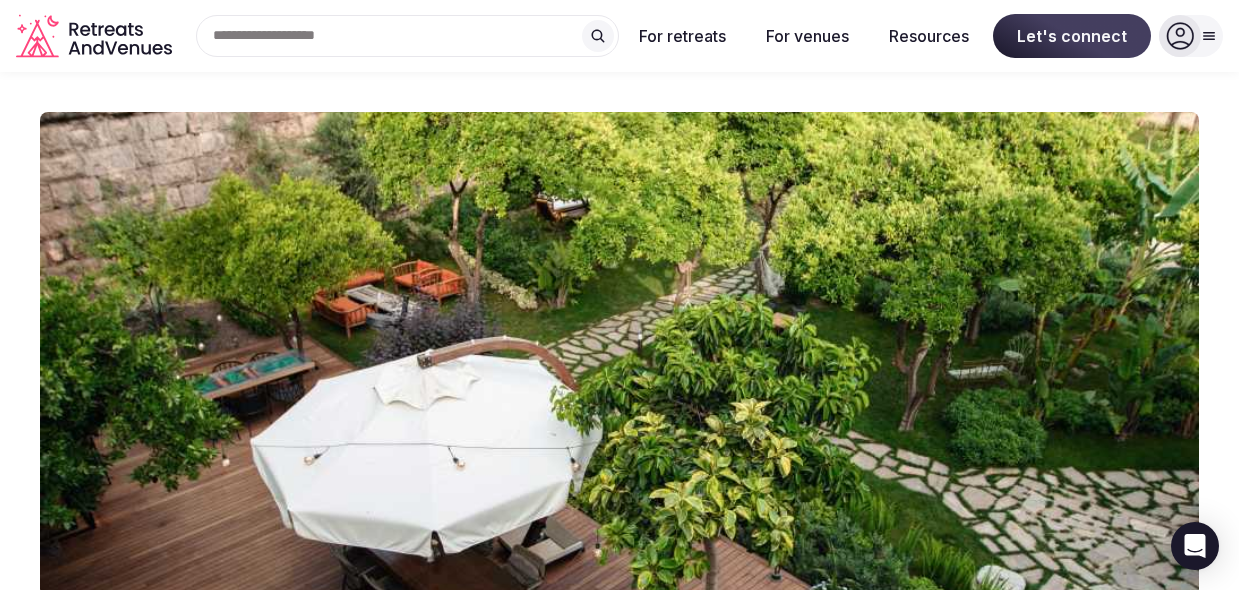 click on "[GEOGRAPHIC_DATA] [GEOGRAPHIC_DATA], [GEOGRAPHIC_DATA] Share Save to retreat 6  Brs 10  Beds Sleeps  16 [GEOGRAPHIC_DATA] is in the right in the city center of [GEOGRAPHIC_DATA], surrounded by ancient city walls, facing [GEOGRAPHIC_DATA]. With its botanical museum-like tremendous garden and rooms designed in different concepts, [GEOGRAPHIC_DATA] hosts several events and provides multi sensory experiences. Take a moment to discover yourself, find your inner calm and experience the harmony of nature, history and design. Type of retreats we host Health & Wellness Spiritual Yoga Share Save to retreat $1,000 USD night | $80  USD room/night Request availability & pricing Price per night includes VAT and all applicable fees" at bounding box center [619, 659] 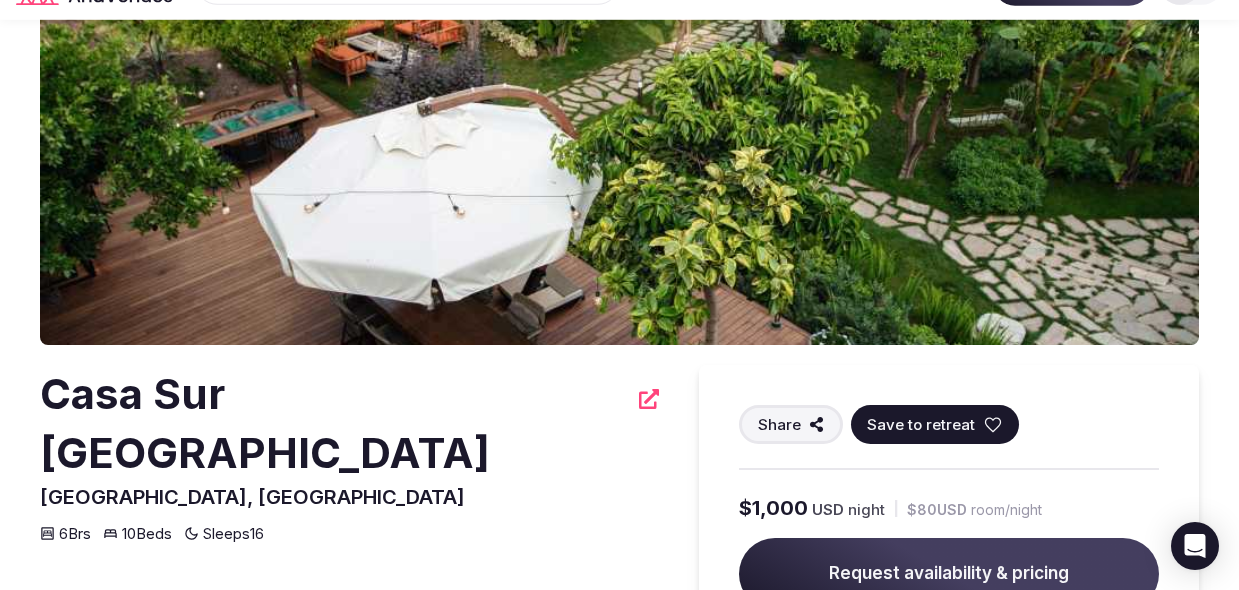 scroll, scrollTop: 0, scrollLeft: 0, axis: both 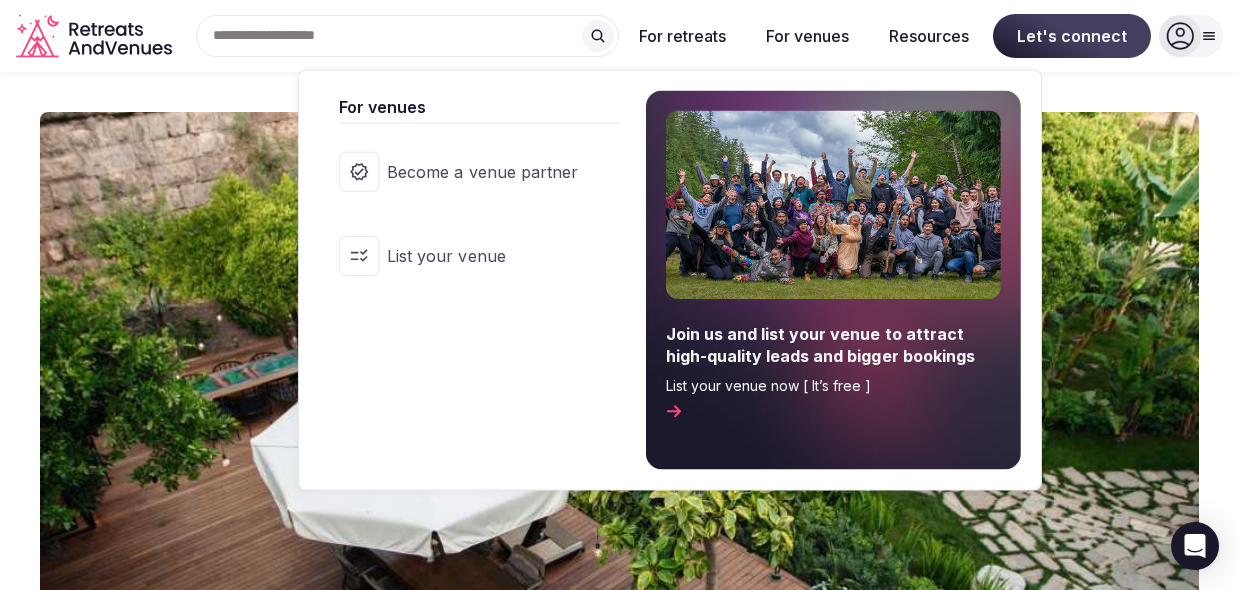 click on "For venues" at bounding box center [807, 36] 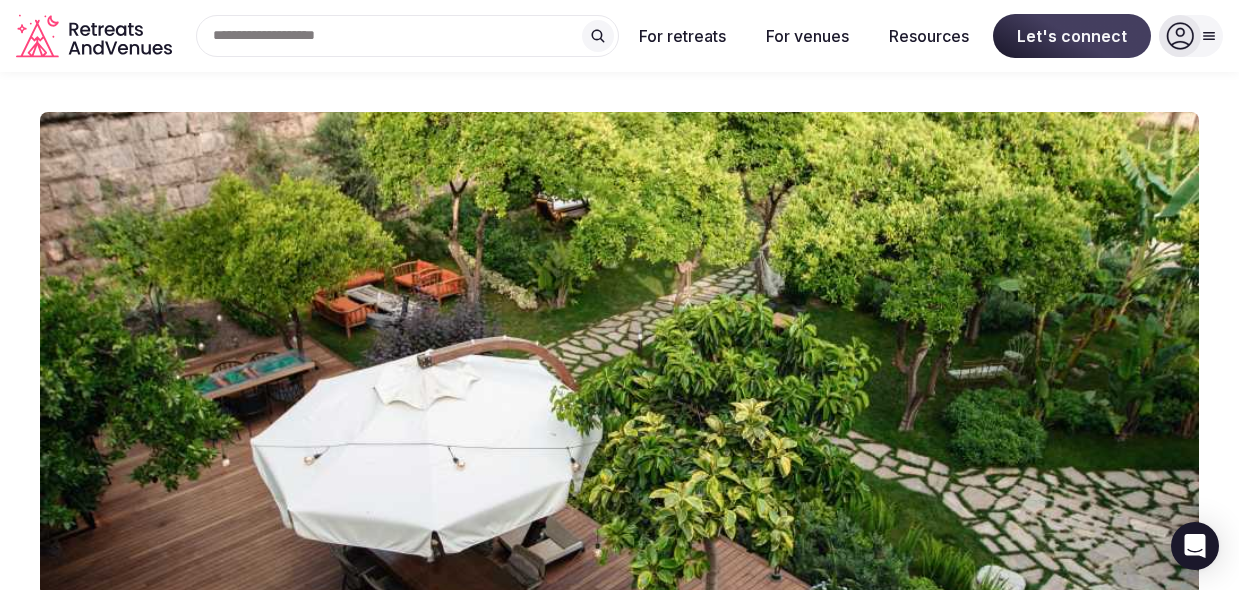 click on "For venues" at bounding box center (807, 36) 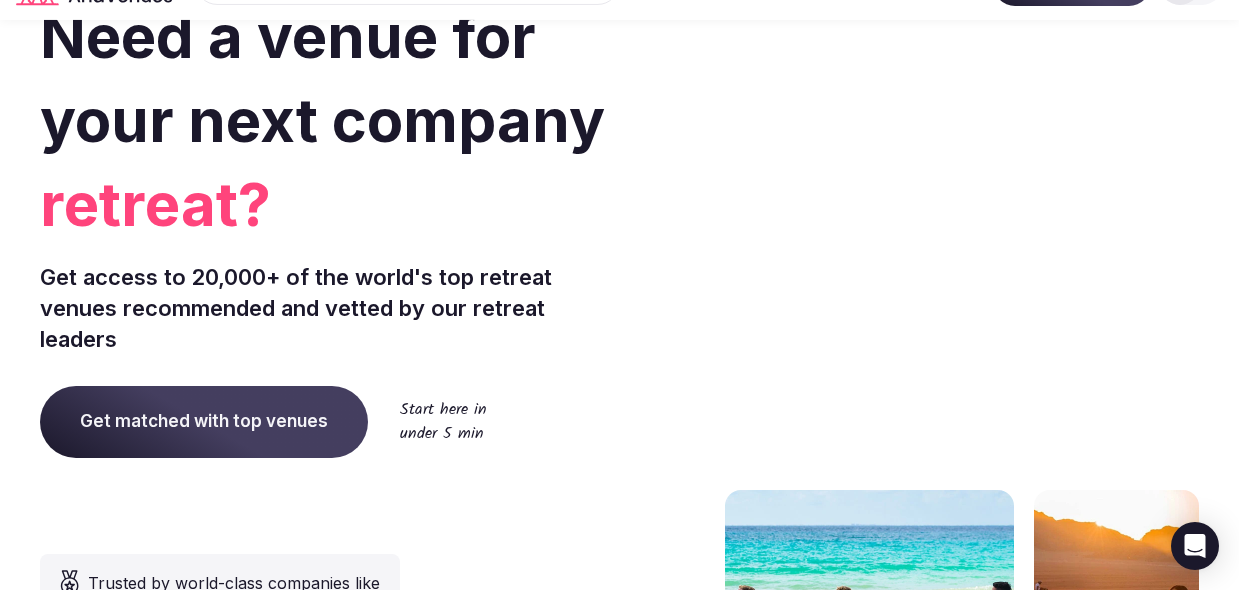 scroll, scrollTop: 211, scrollLeft: 0, axis: vertical 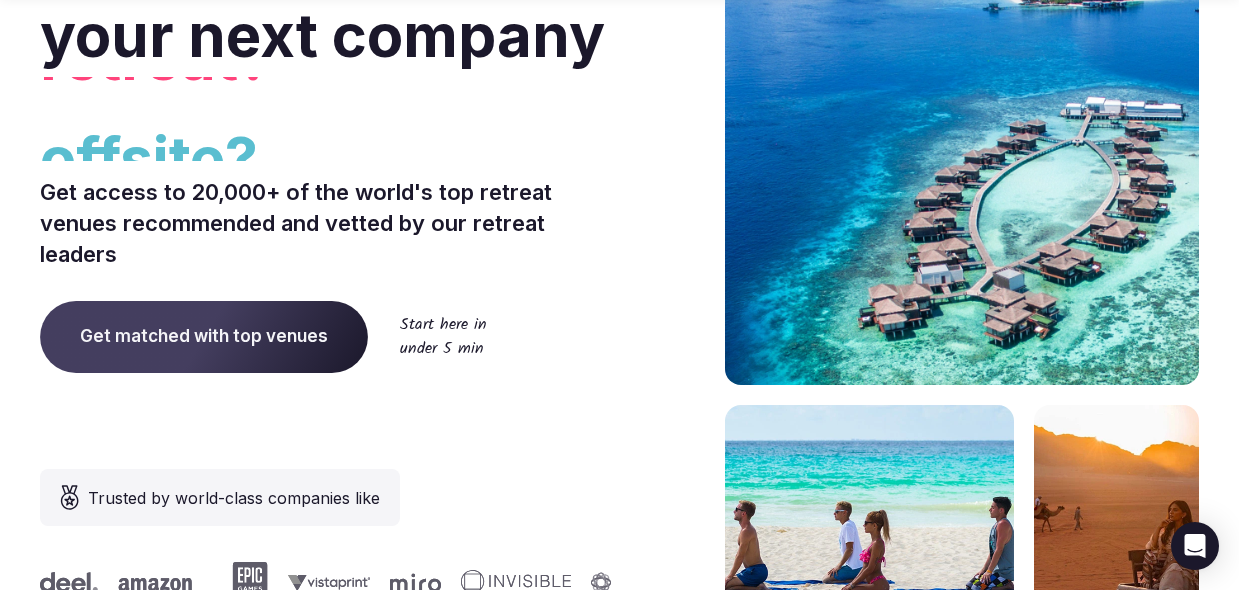 click on "Get matched with top venues" at bounding box center (204, 337) 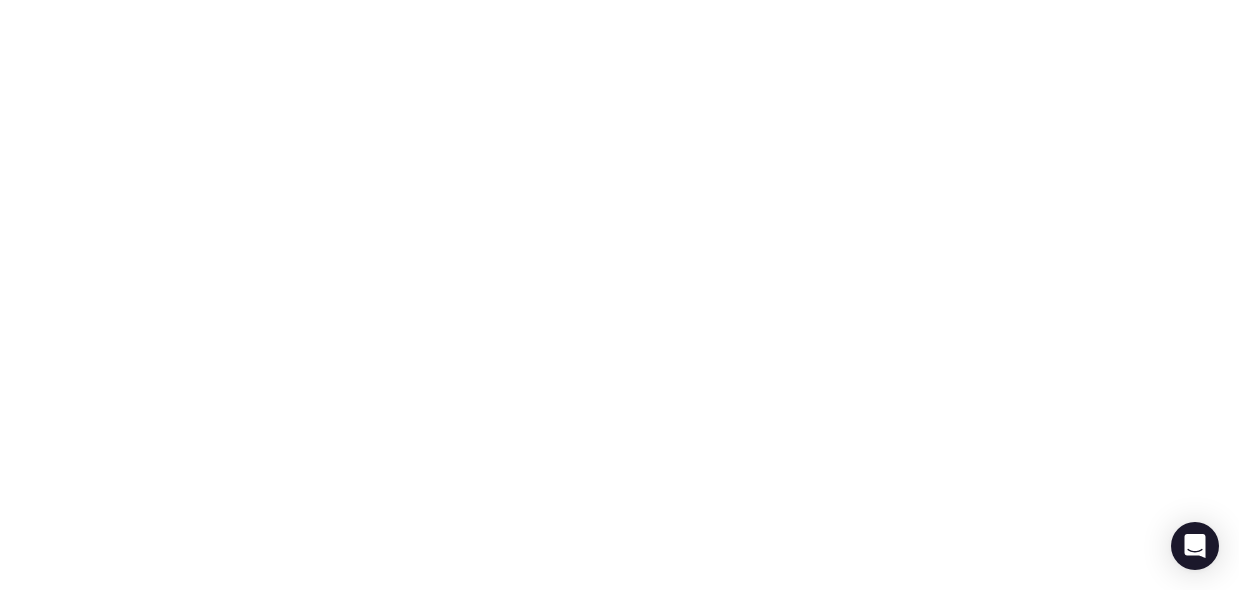 scroll, scrollTop: 0, scrollLeft: 0, axis: both 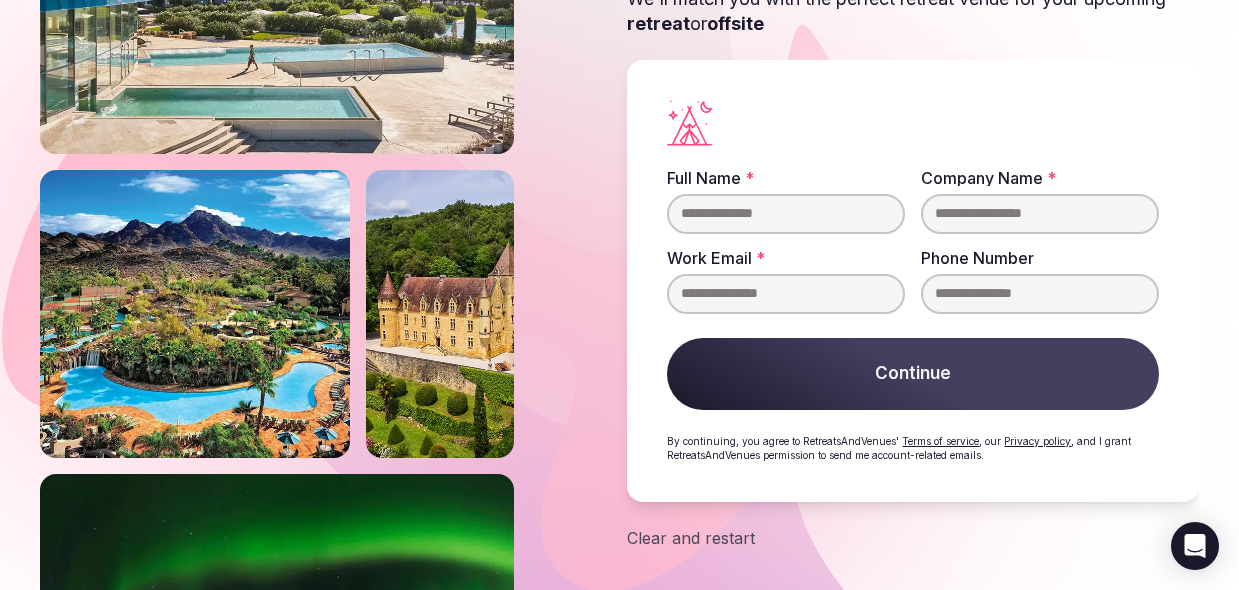 click on "Full Name *" at bounding box center [786, 214] 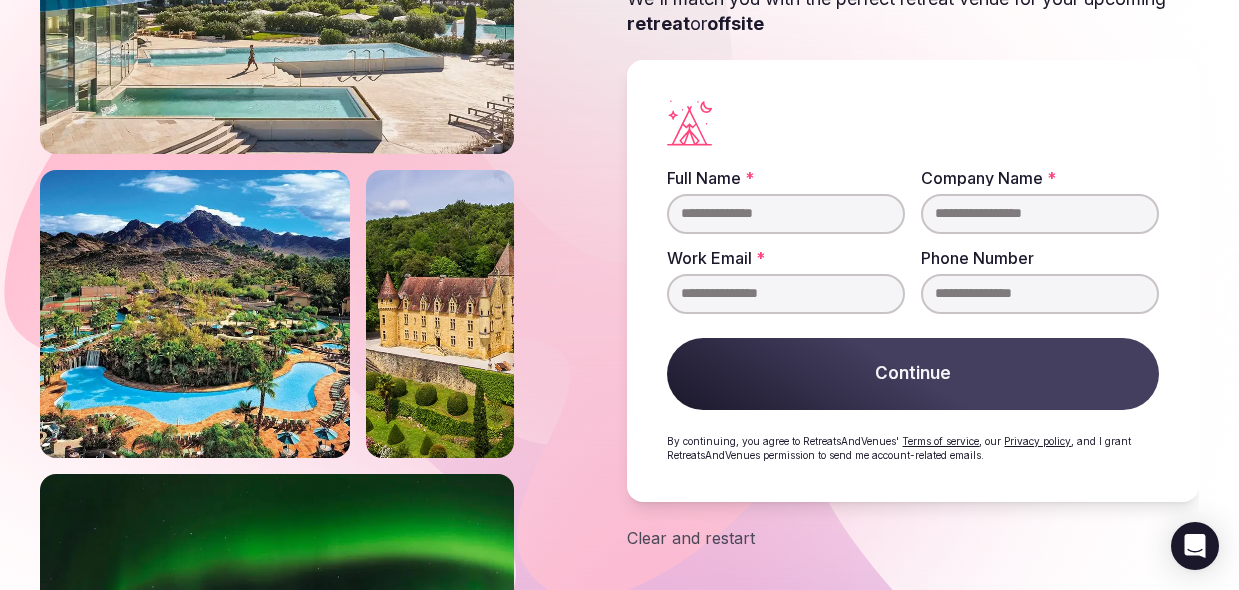 type on "**********" 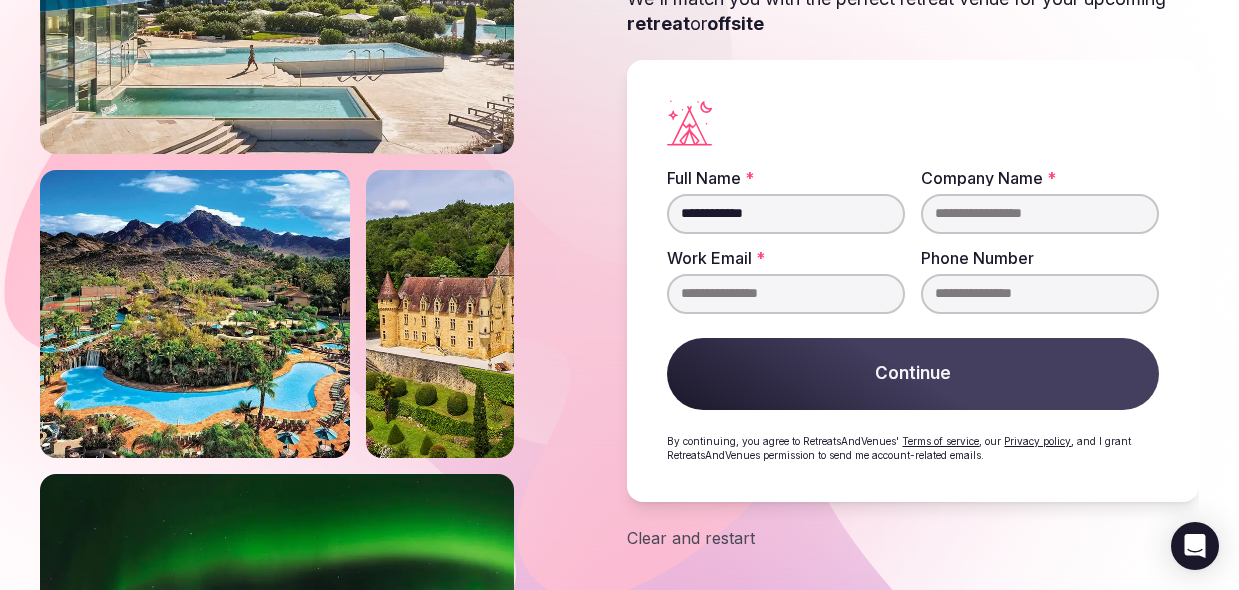 type on "*********" 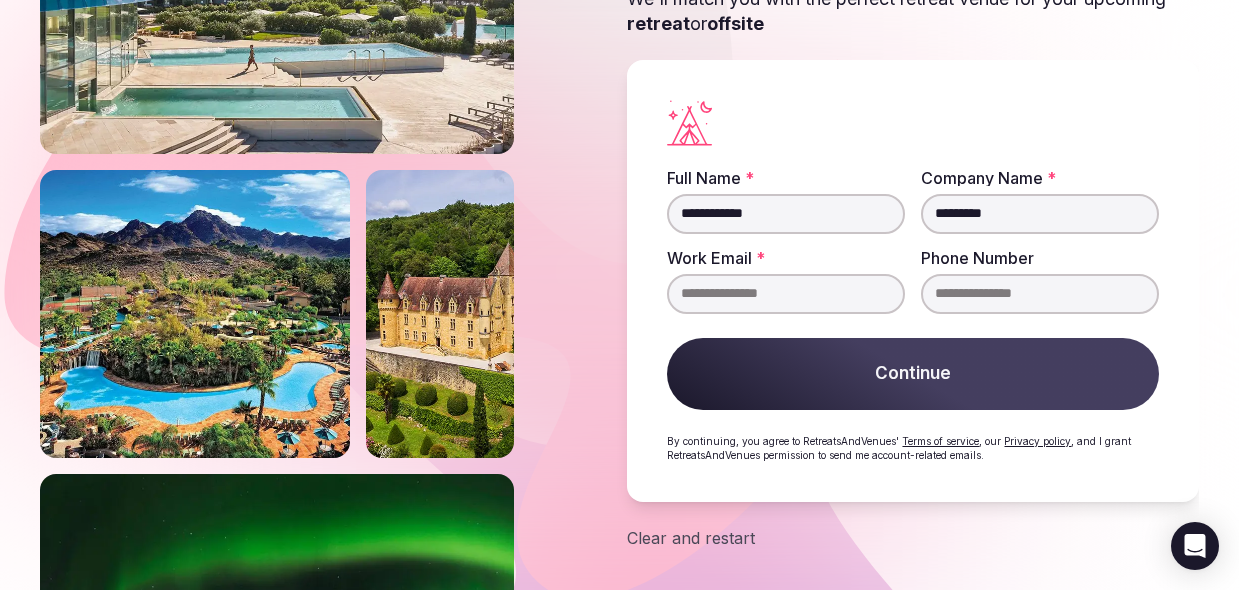type on "**********" 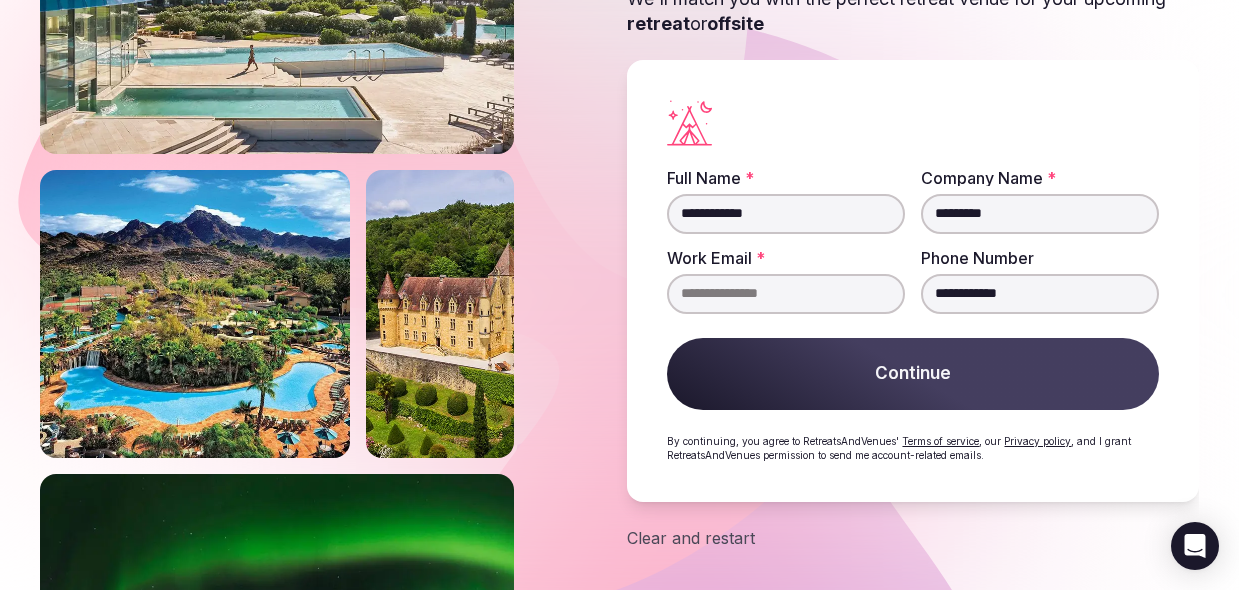 click on "Work Email *" at bounding box center [786, 294] 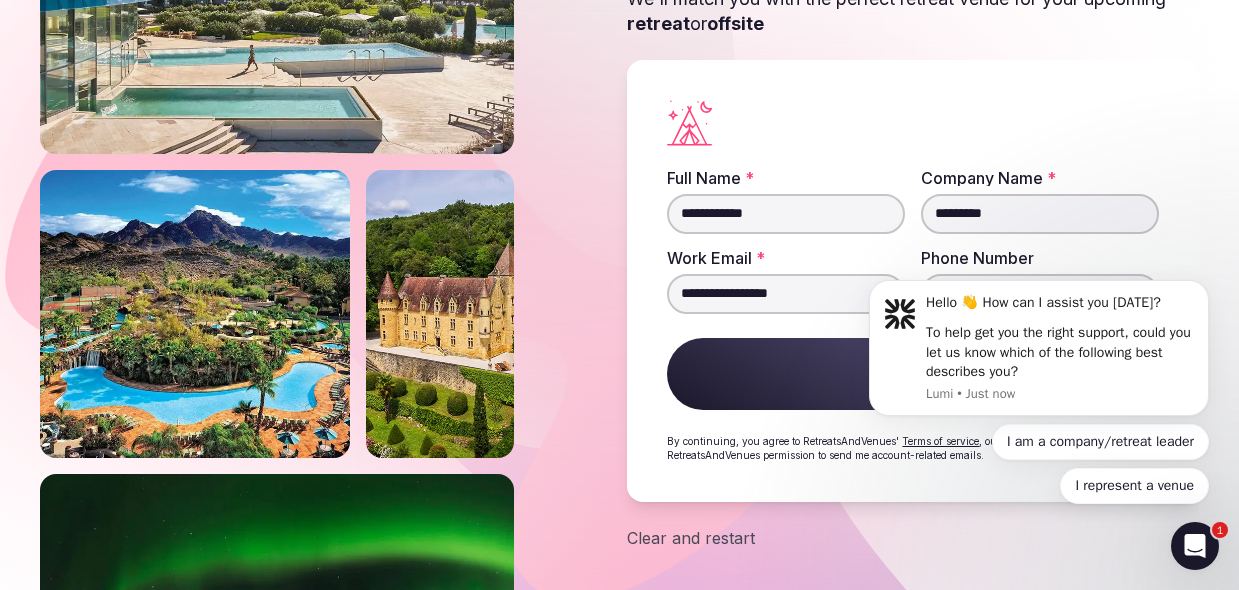 scroll, scrollTop: 0, scrollLeft: 0, axis: both 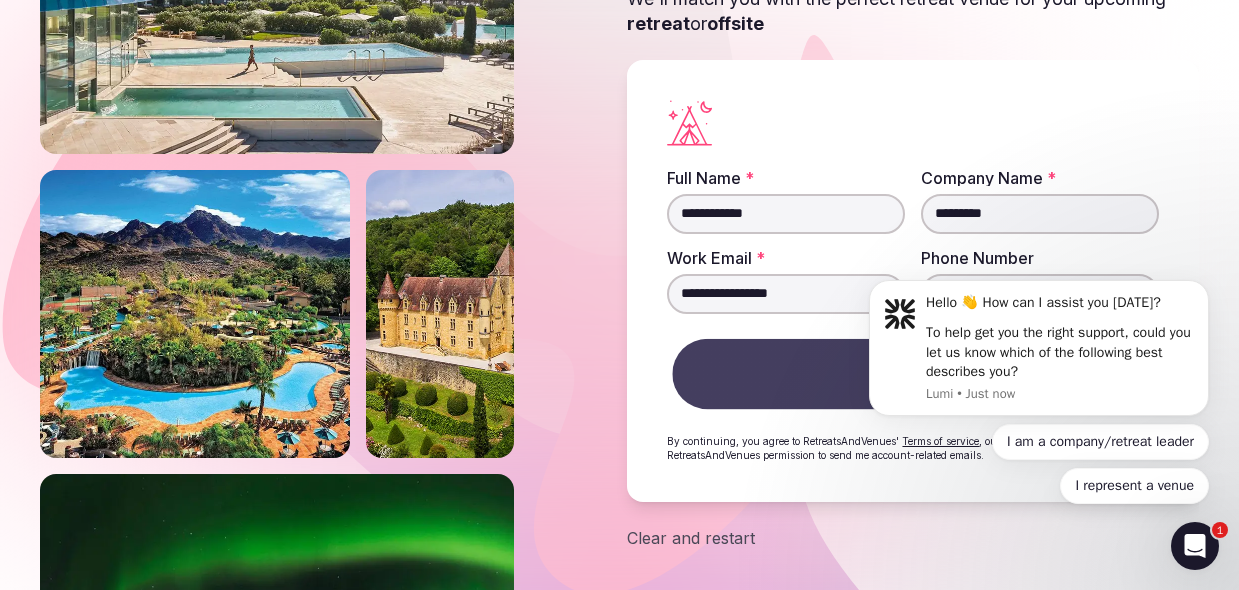 click on "Continue" at bounding box center (913, 374) 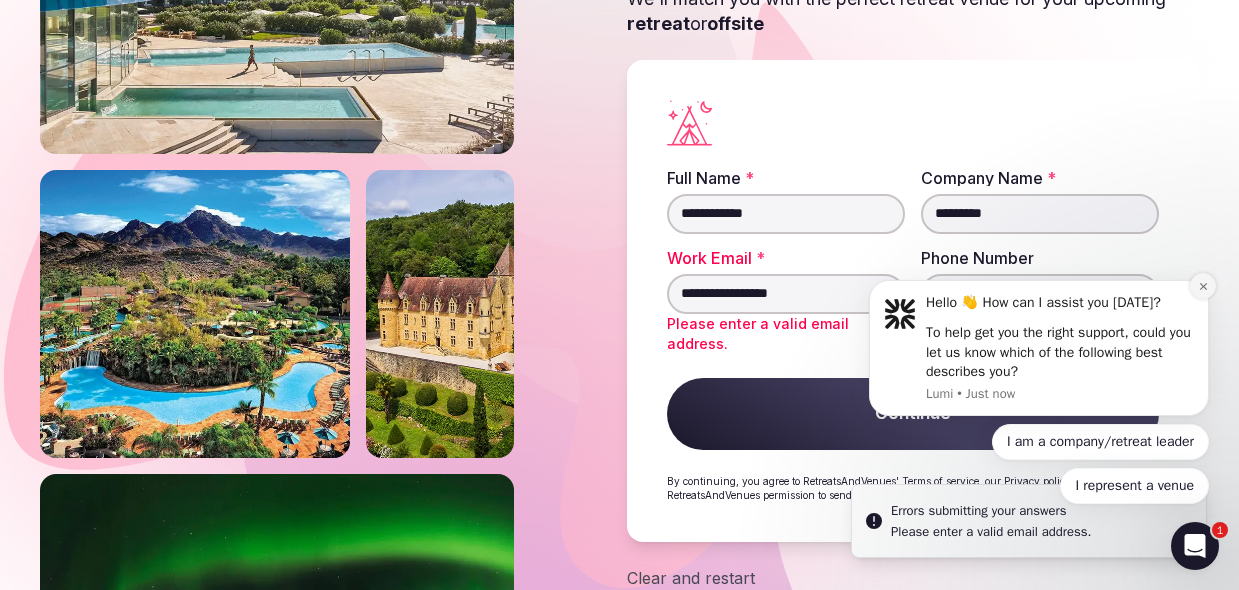 click 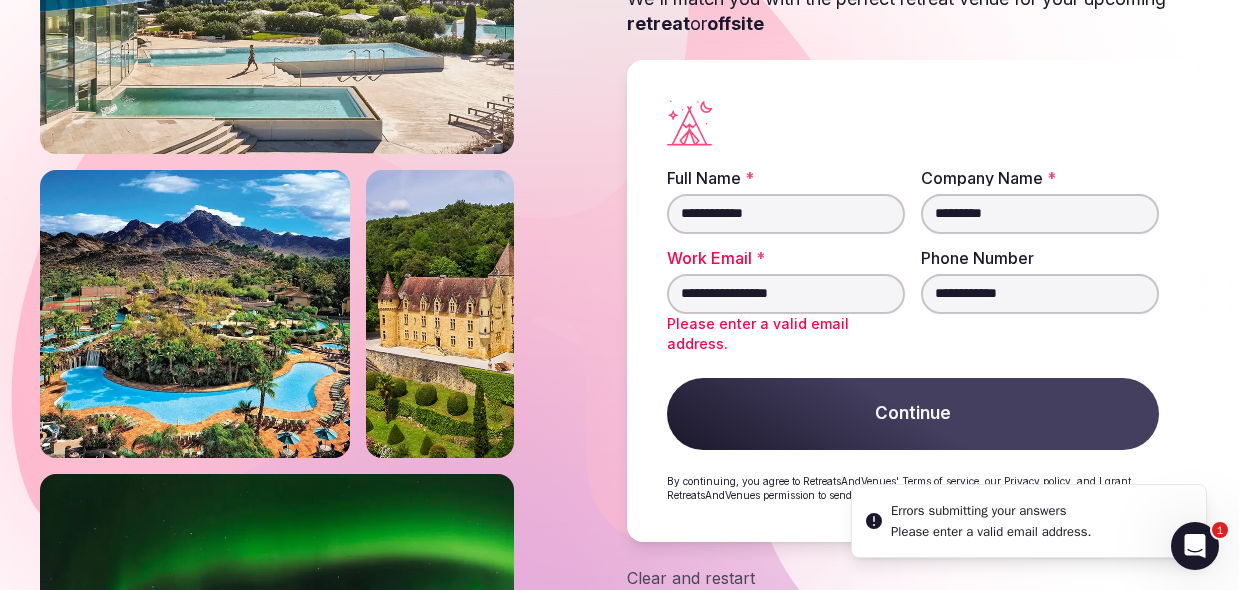 click on "**********" at bounding box center (786, 294) 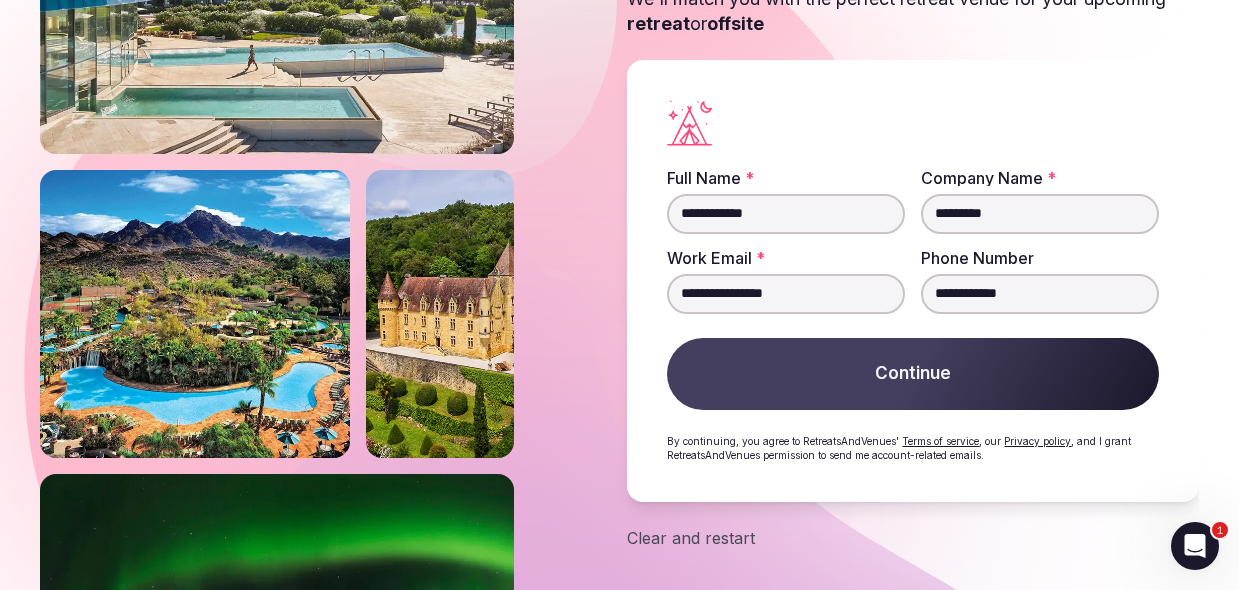 type on "**********" 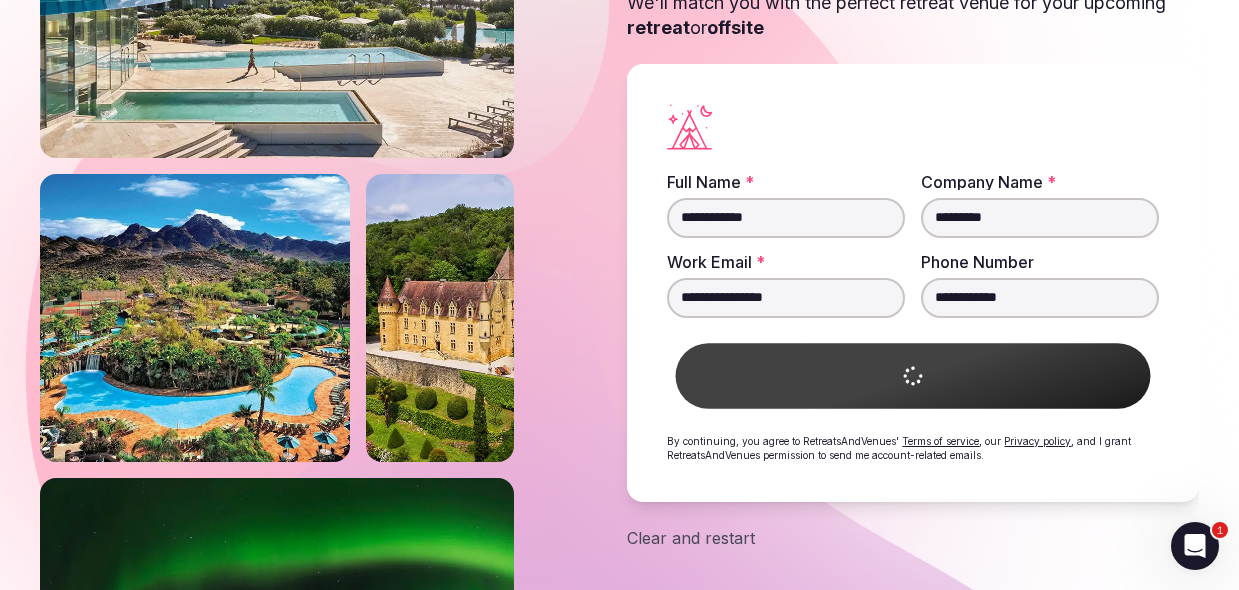 scroll, scrollTop: 264, scrollLeft: 0, axis: vertical 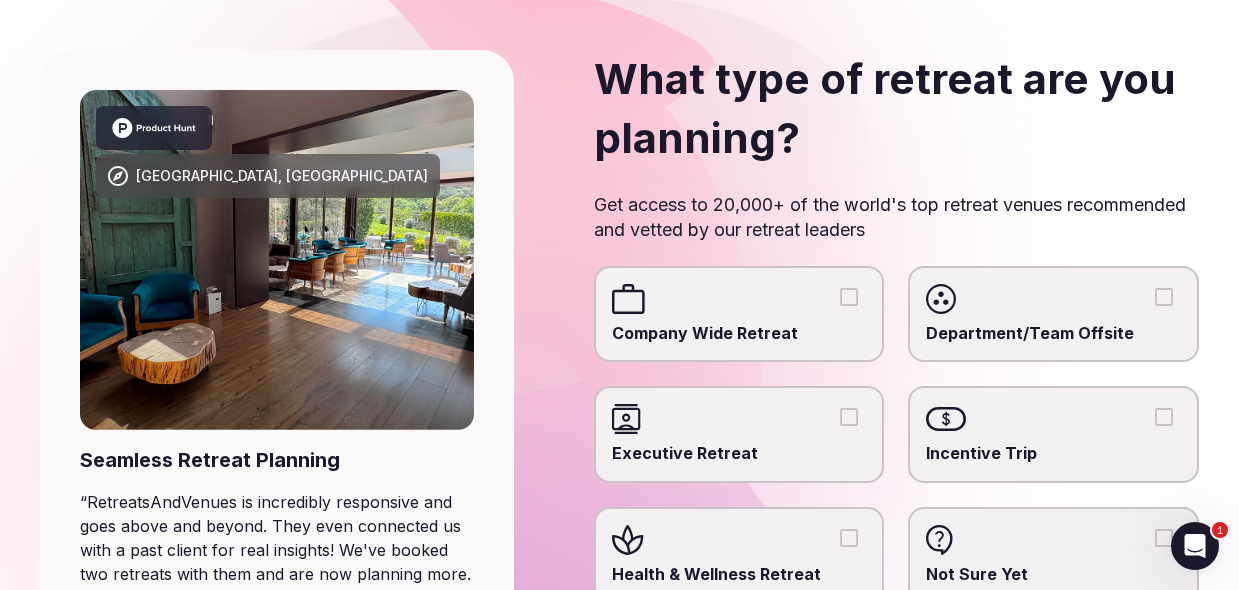 click on "Company Wide Retreat" at bounding box center [739, 314] 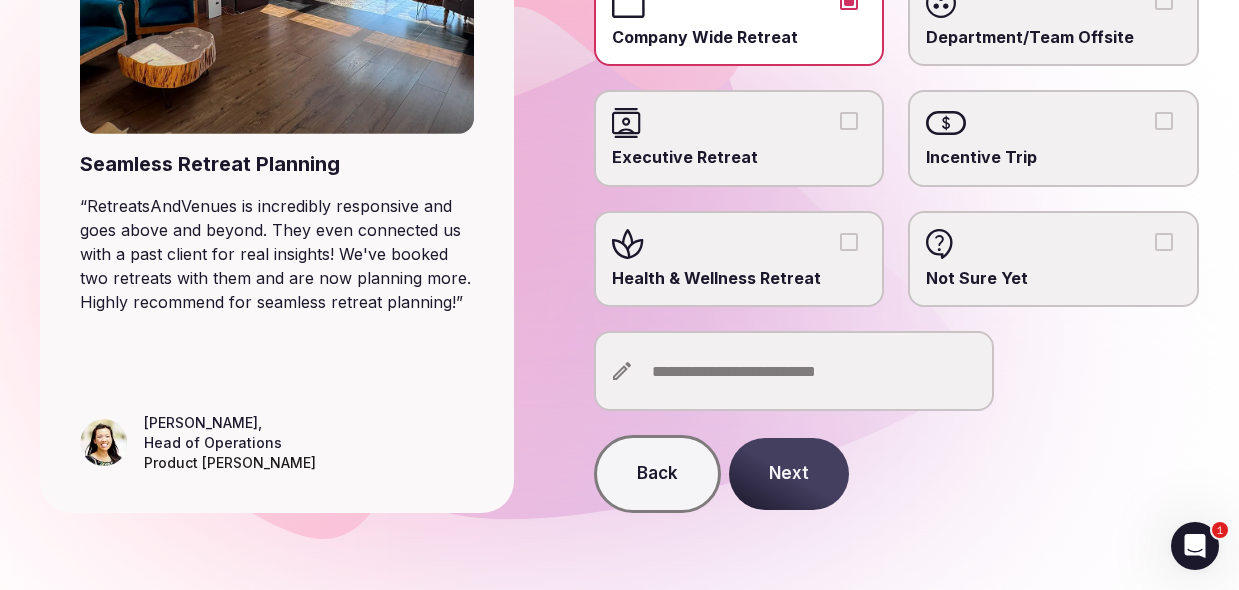 scroll, scrollTop: 399, scrollLeft: 0, axis: vertical 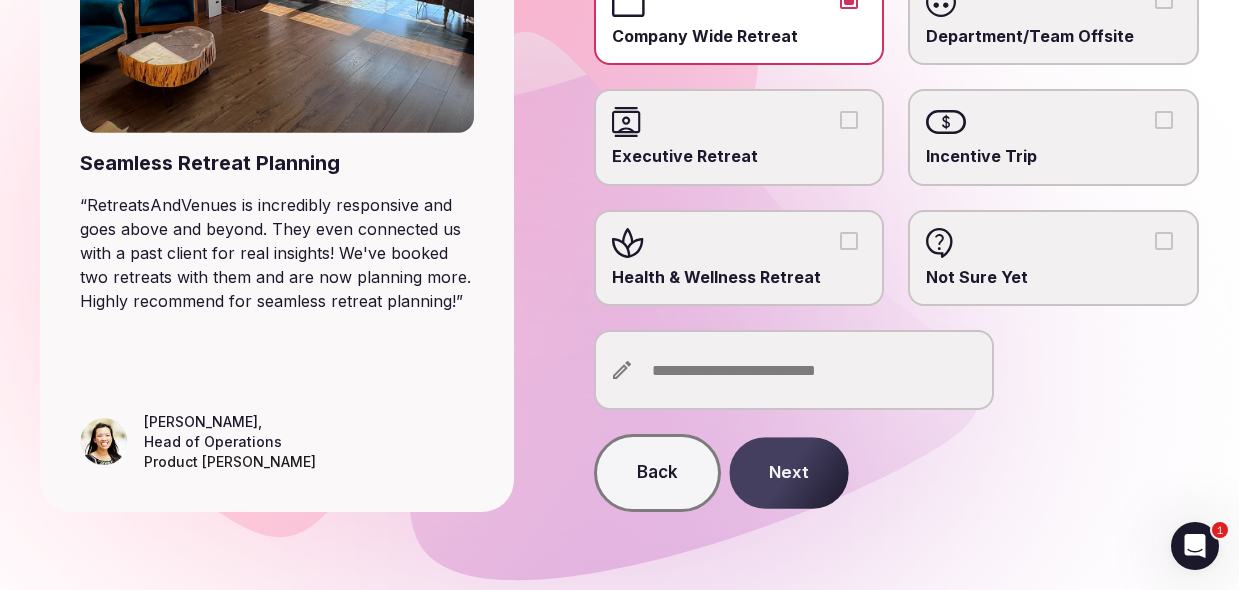 click on "Next" at bounding box center (788, 472) 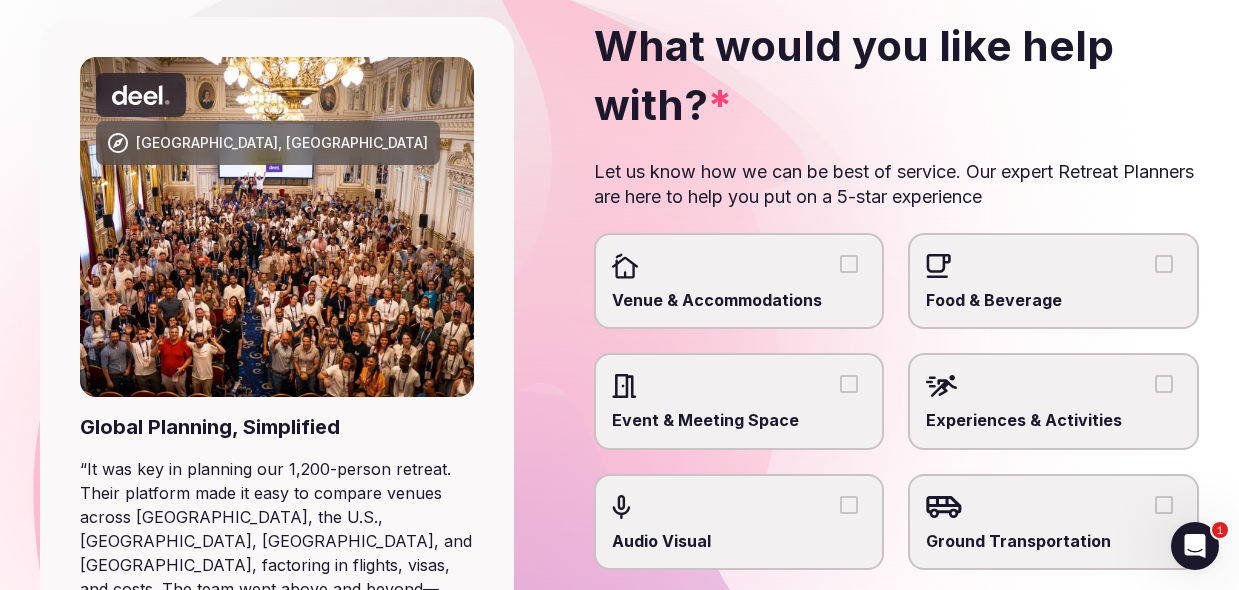 scroll, scrollTop: 155, scrollLeft: 0, axis: vertical 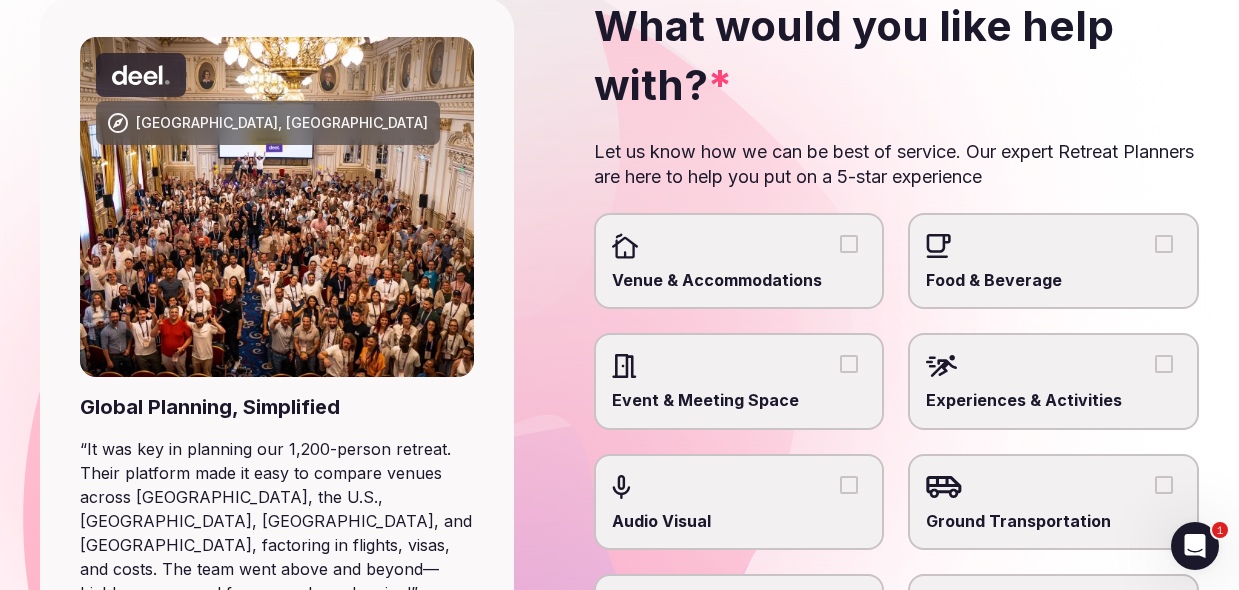 click on "Venue & Accommodations" at bounding box center [739, 280] 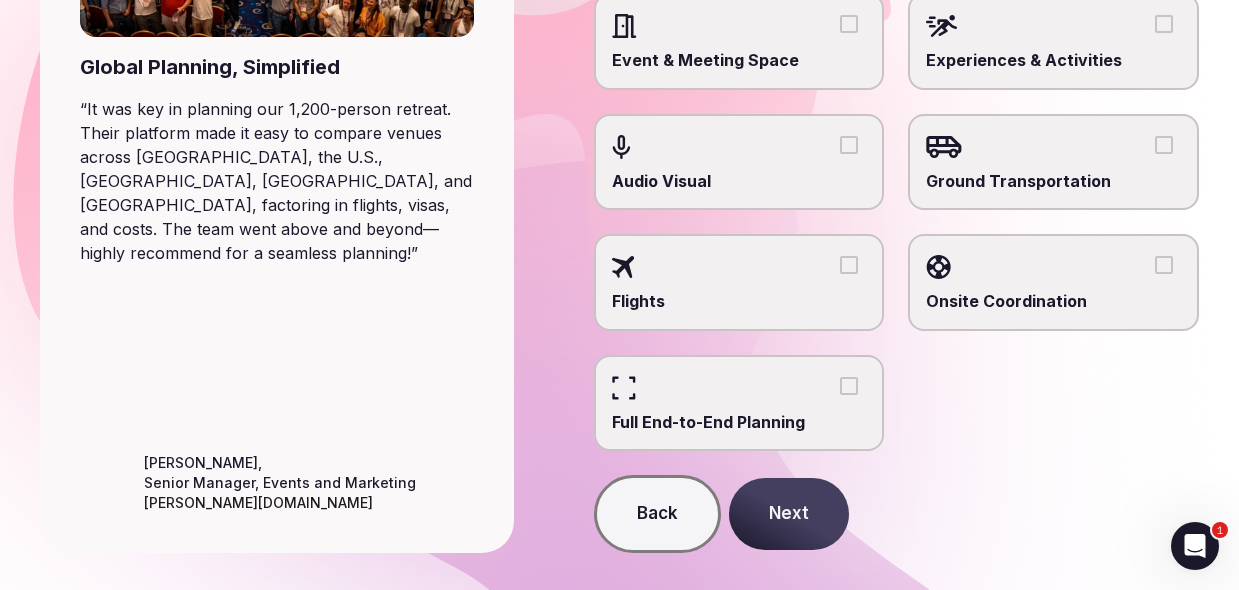 scroll, scrollTop: 538, scrollLeft: 0, axis: vertical 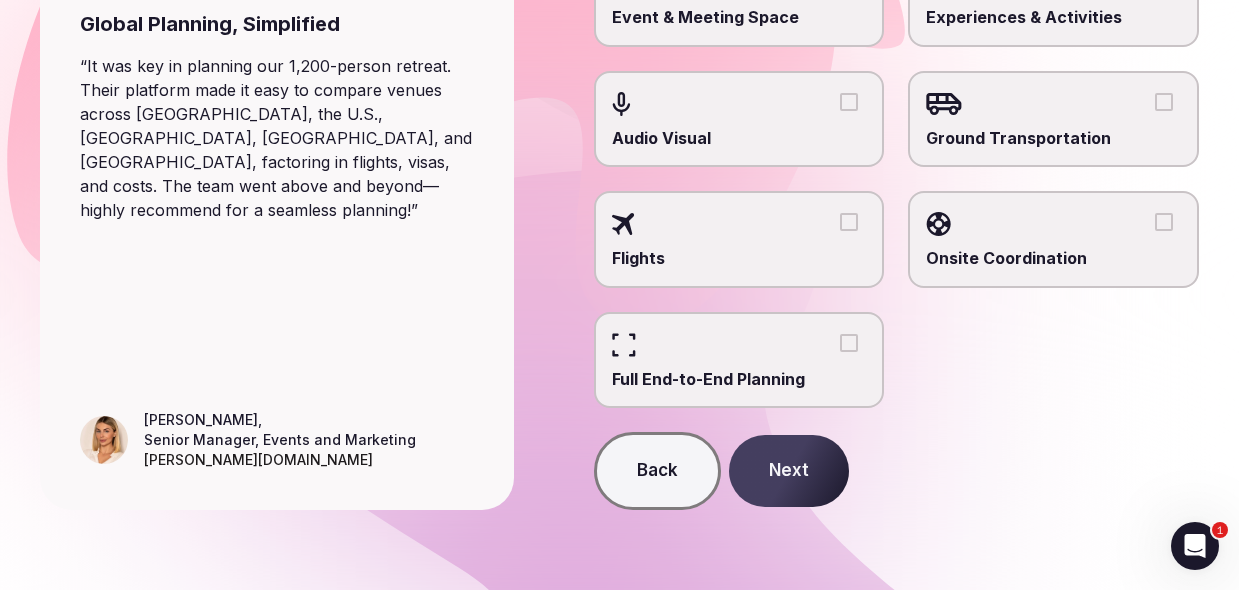 click on "Next" at bounding box center (789, 471) 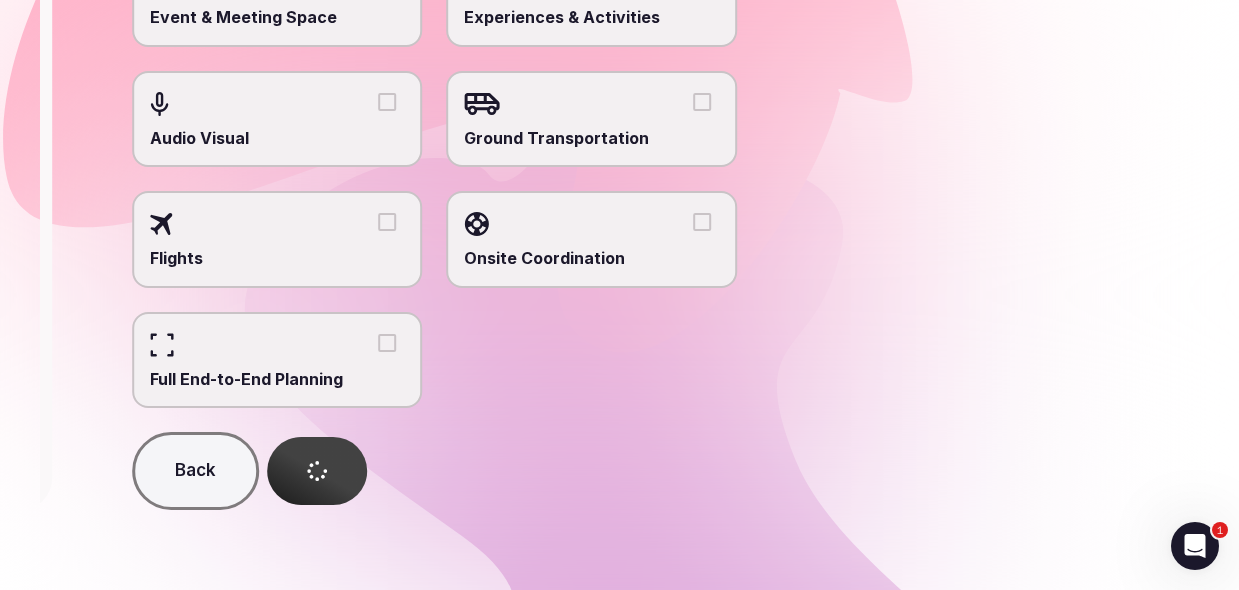 scroll, scrollTop: 0, scrollLeft: 0, axis: both 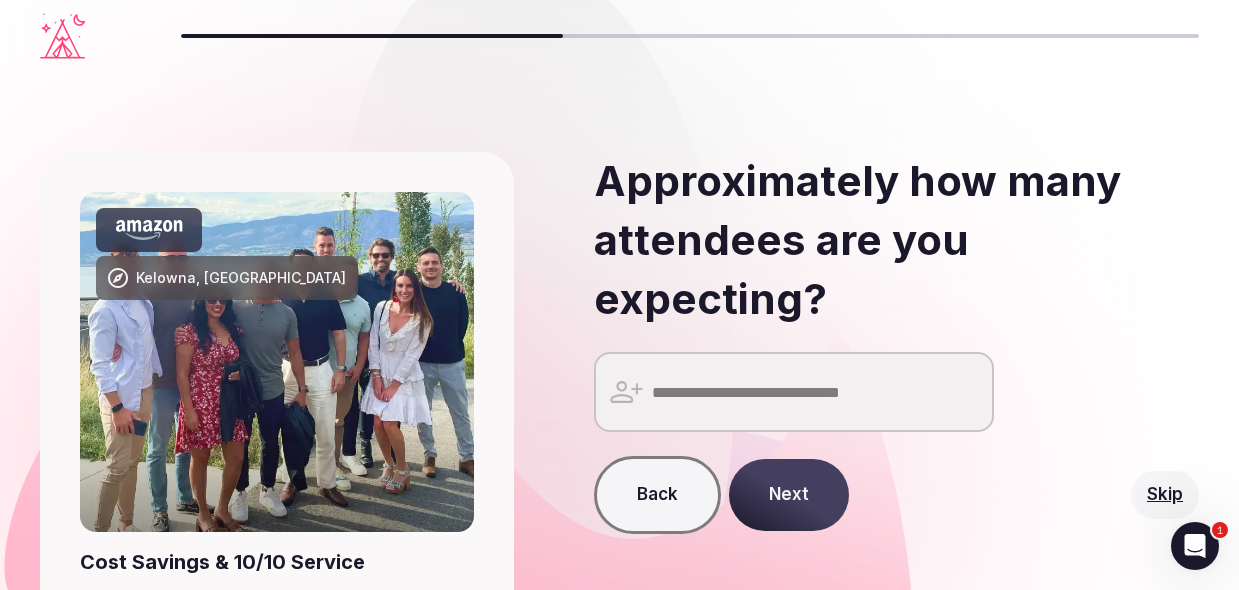 click at bounding box center [794, 392] 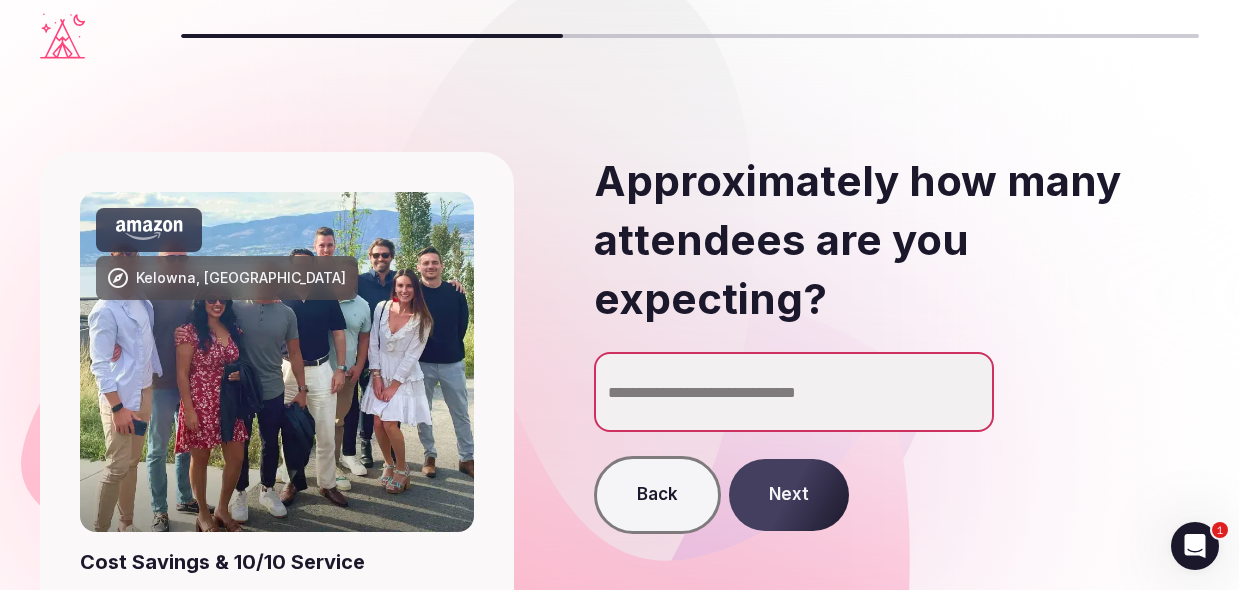 type on "**" 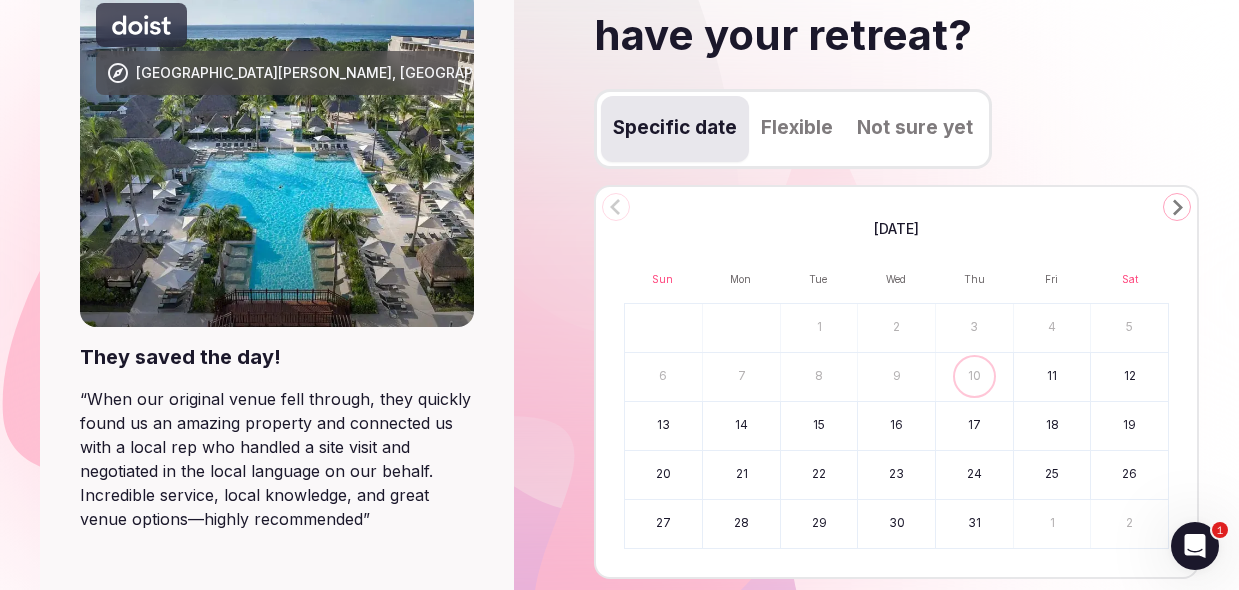 scroll, scrollTop: 207, scrollLeft: 0, axis: vertical 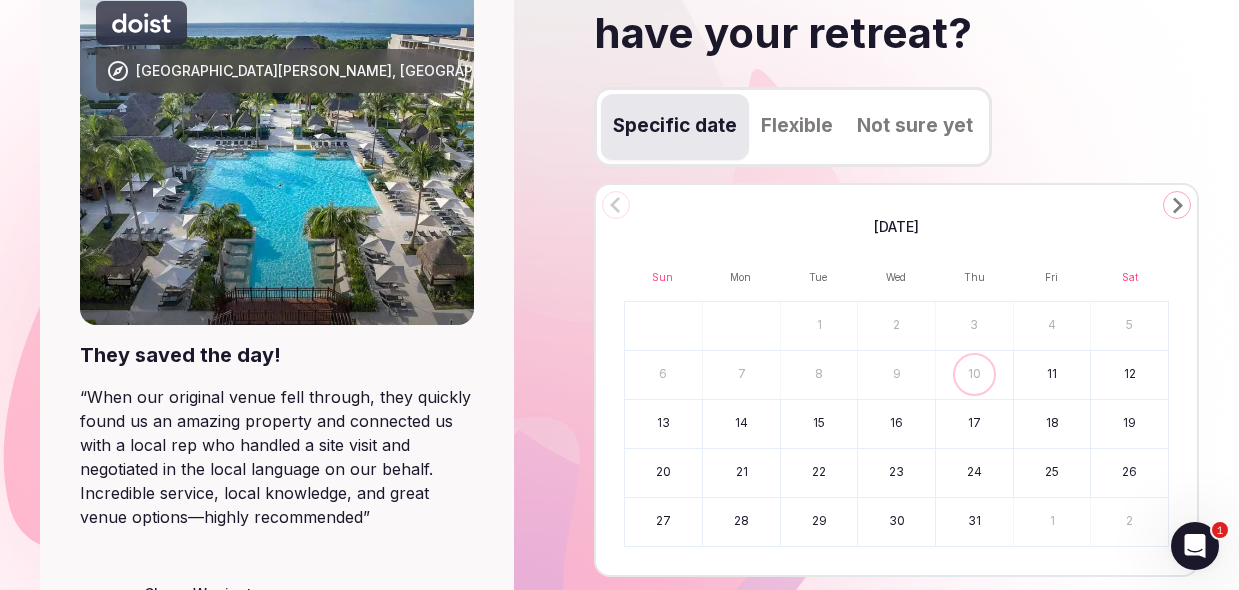 click on "Not sure yet" at bounding box center [915, 127] 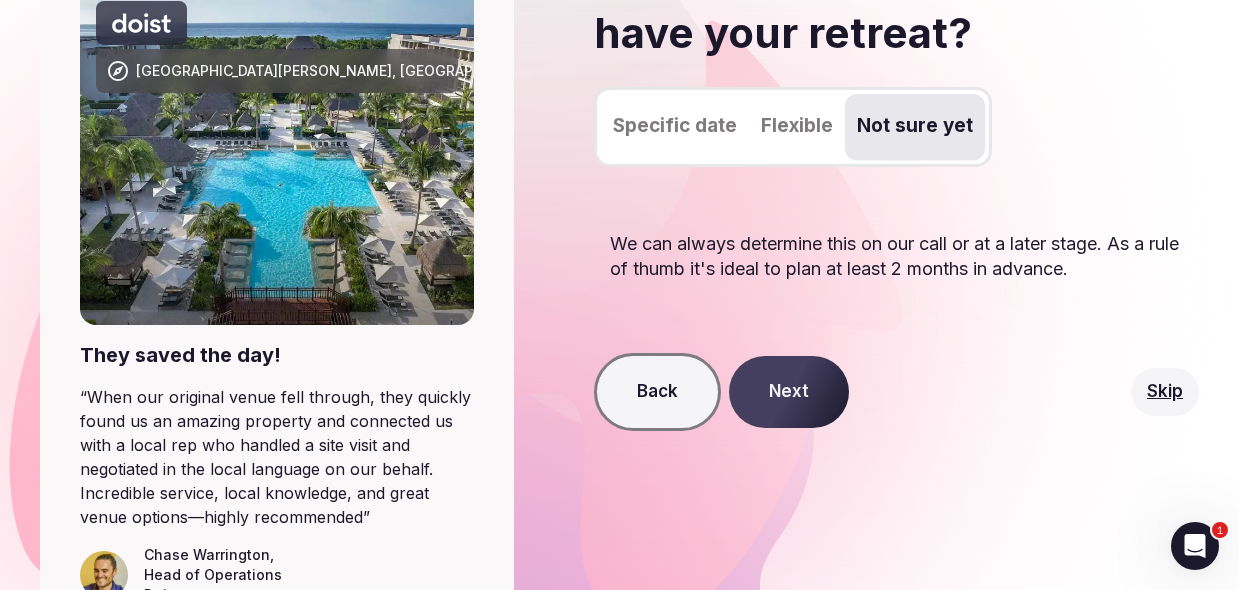 click on "Next" at bounding box center [789, 392] 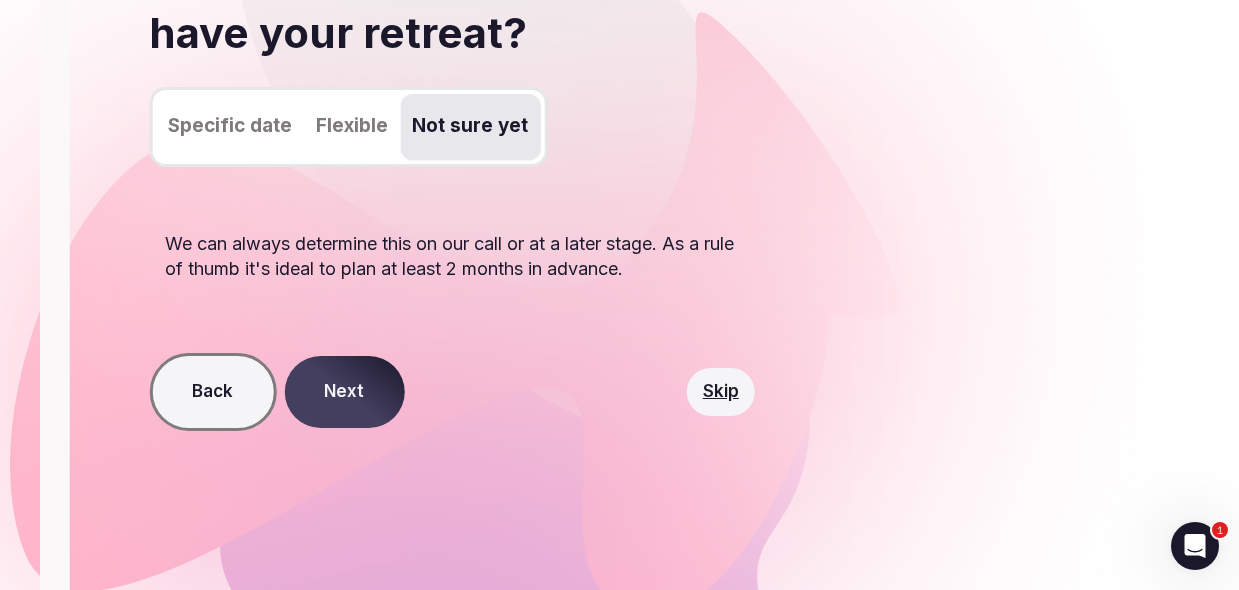 scroll, scrollTop: 0, scrollLeft: 0, axis: both 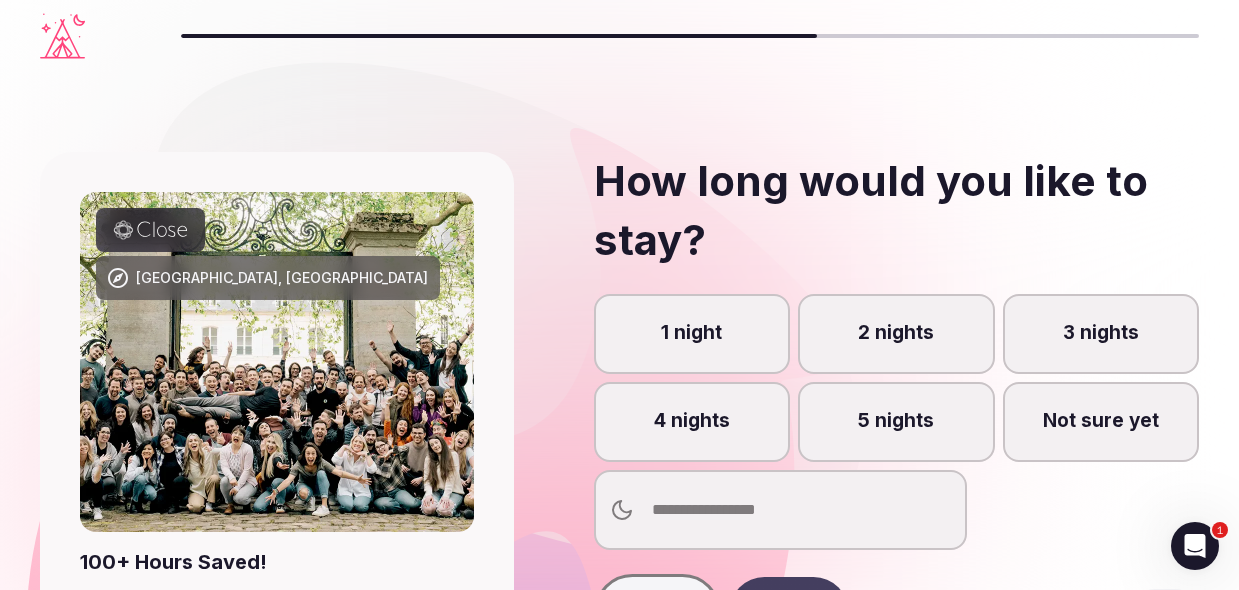 click on "5 nights" at bounding box center (896, 422) 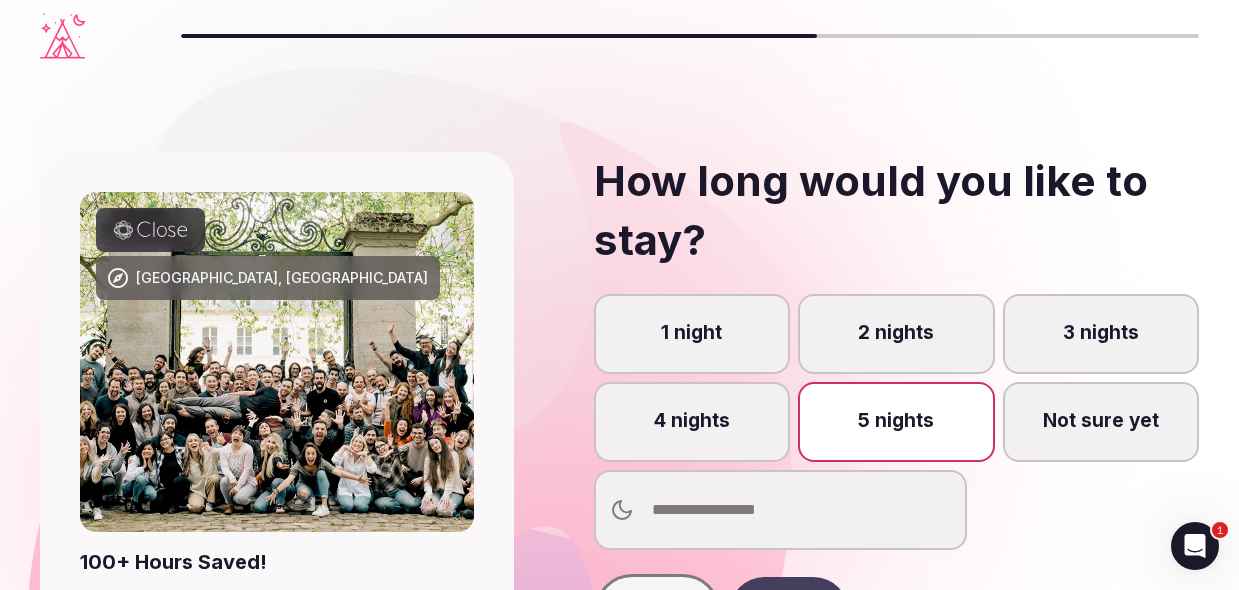 scroll, scrollTop: 10, scrollLeft: 0, axis: vertical 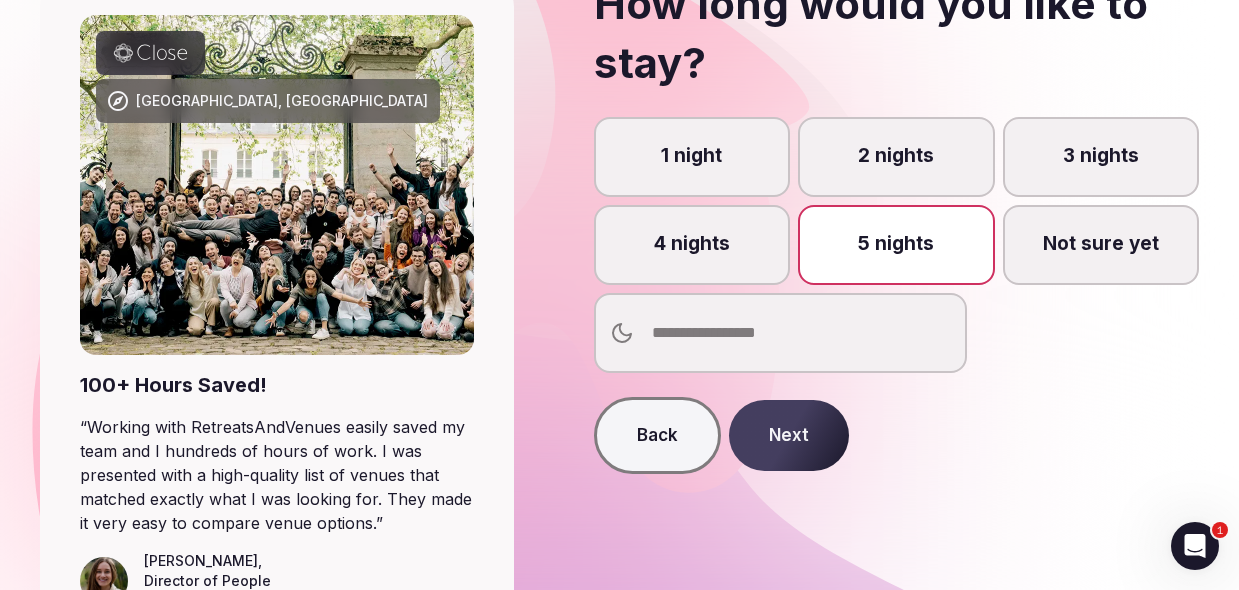 click on "Next" at bounding box center (789, 436) 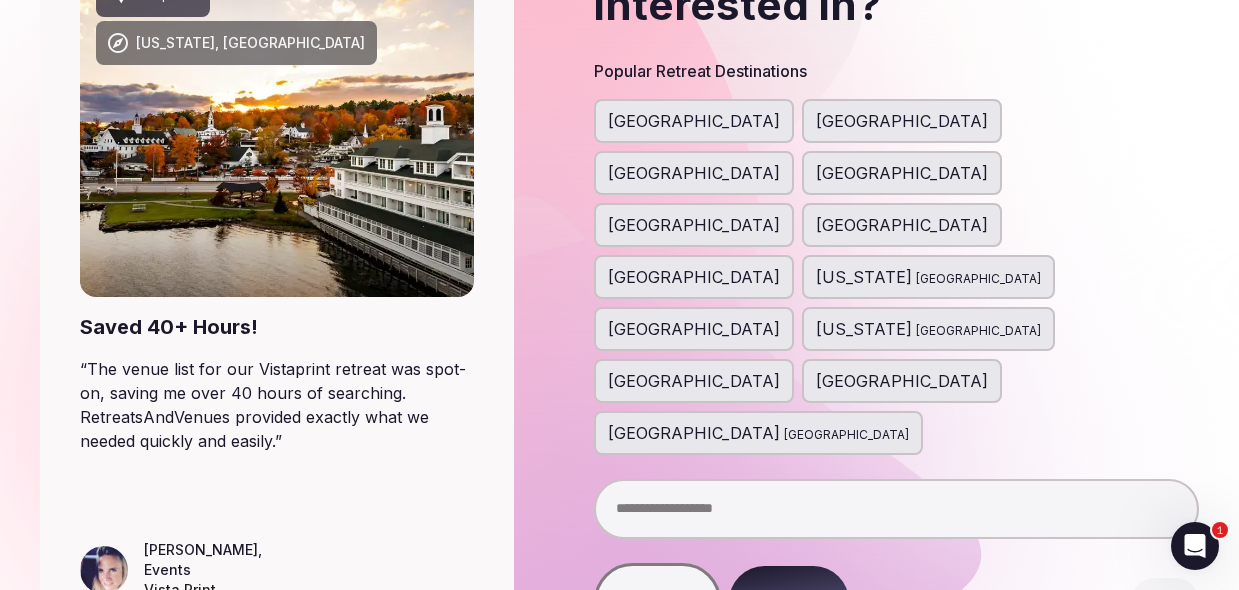 scroll, scrollTop: 249, scrollLeft: 0, axis: vertical 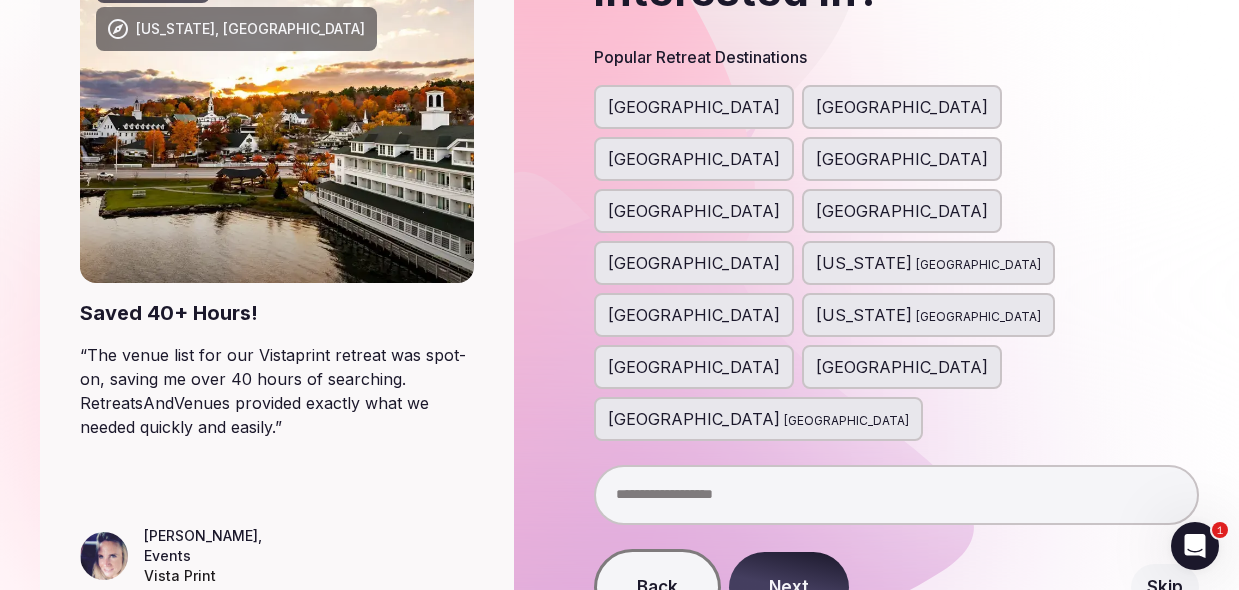 click on "Next" at bounding box center (789, 588) 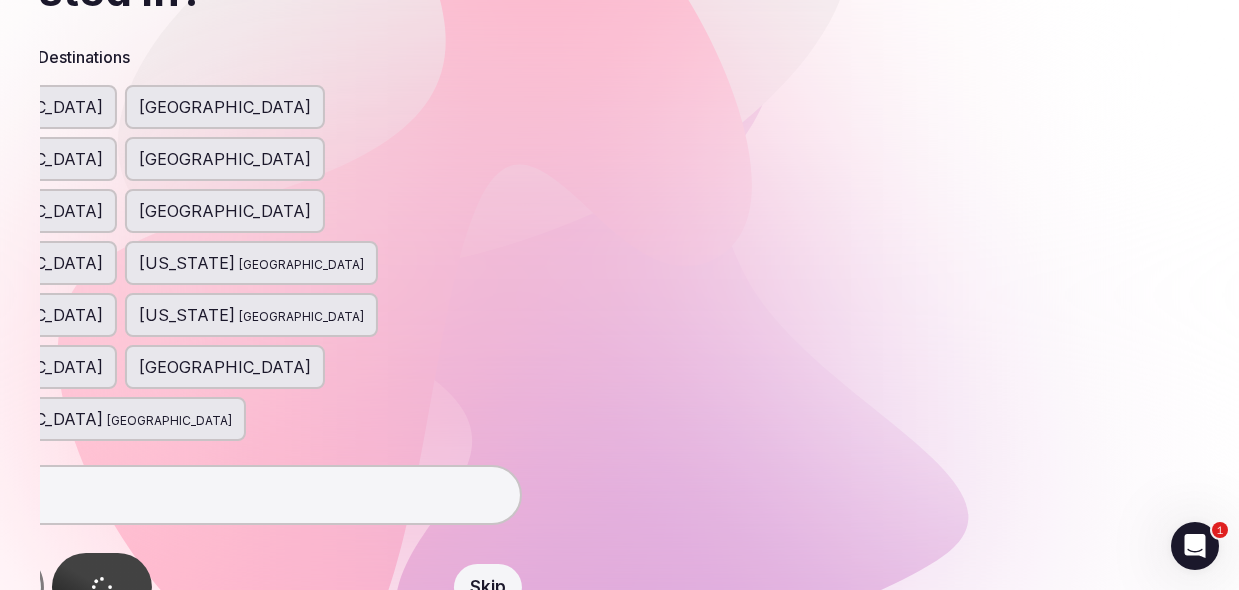 scroll, scrollTop: 0, scrollLeft: 0, axis: both 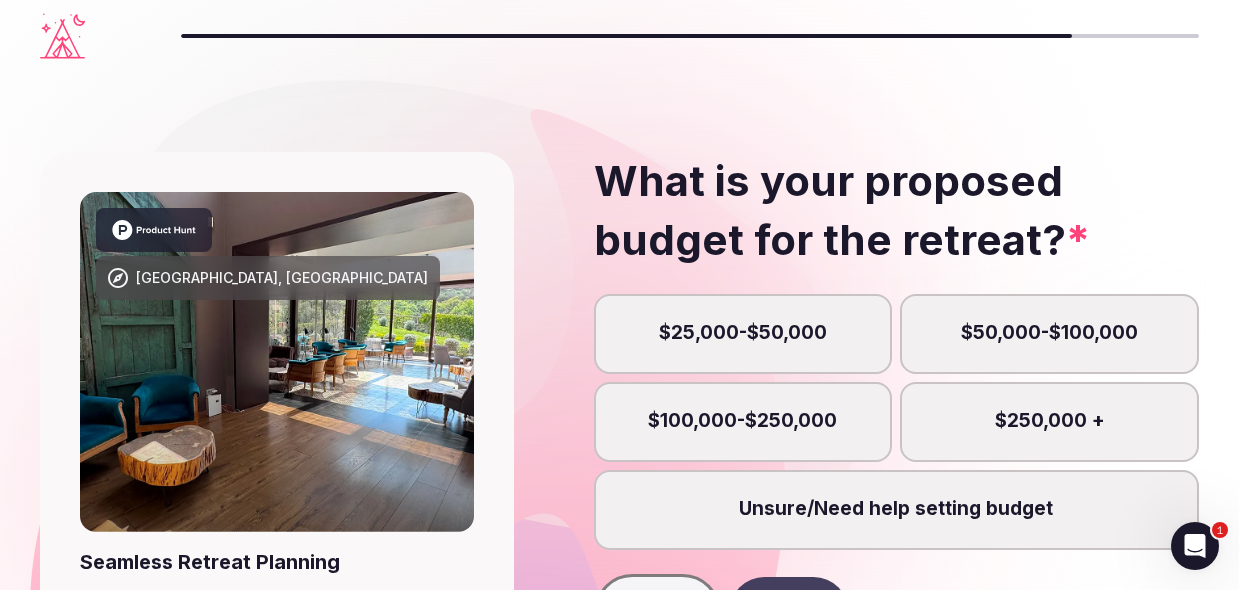 click on "$25,000-$50,000" at bounding box center [743, 334] 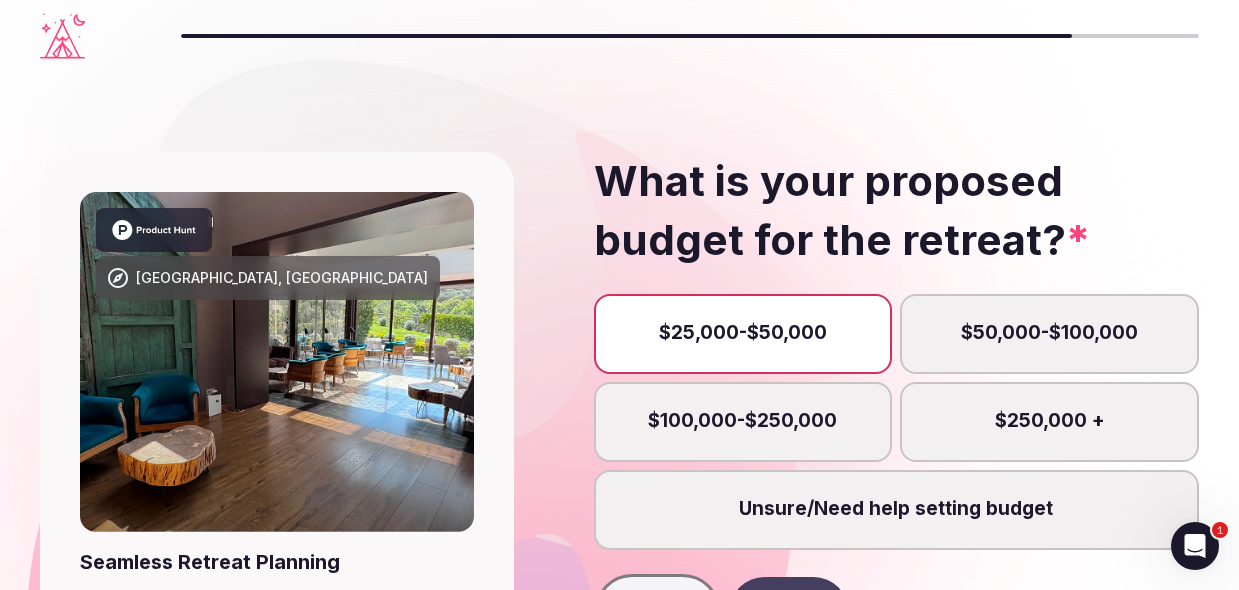 click on "$50,000-$100,000" at bounding box center (1049, 334) 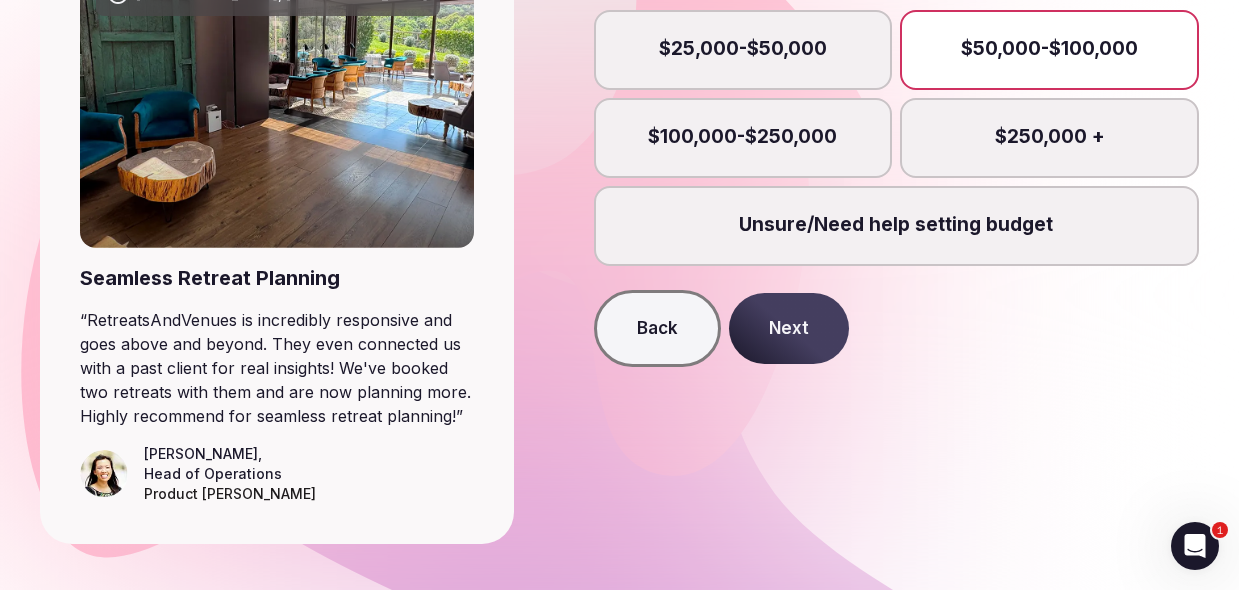 scroll, scrollTop: 289, scrollLeft: 0, axis: vertical 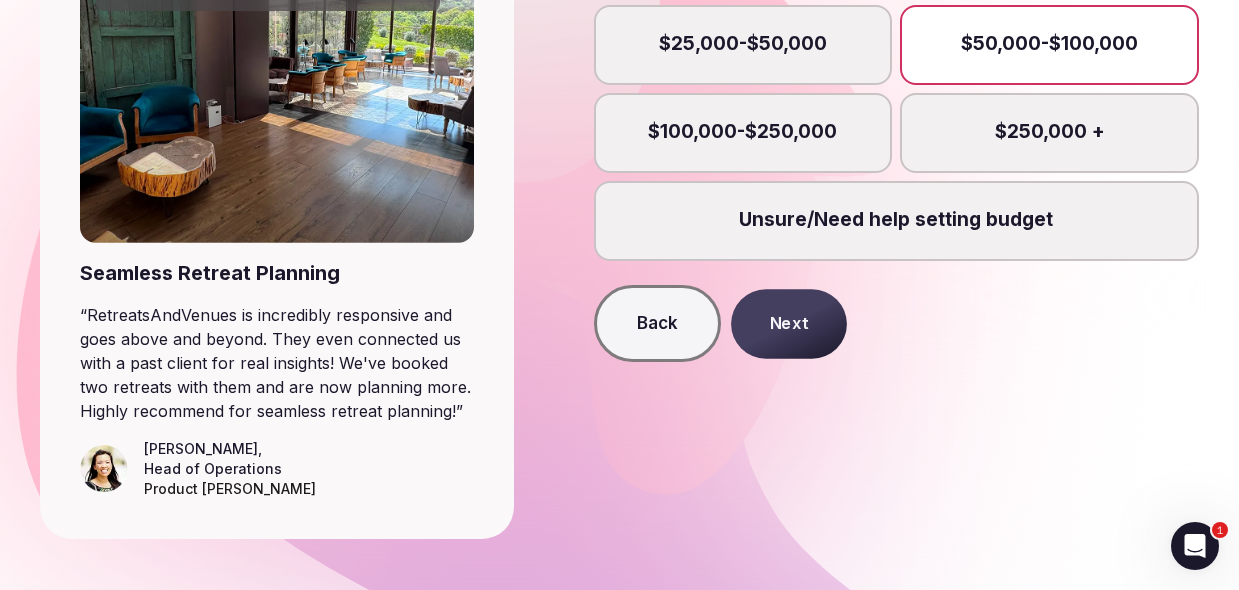 click on "Next" at bounding box center (789, 323) 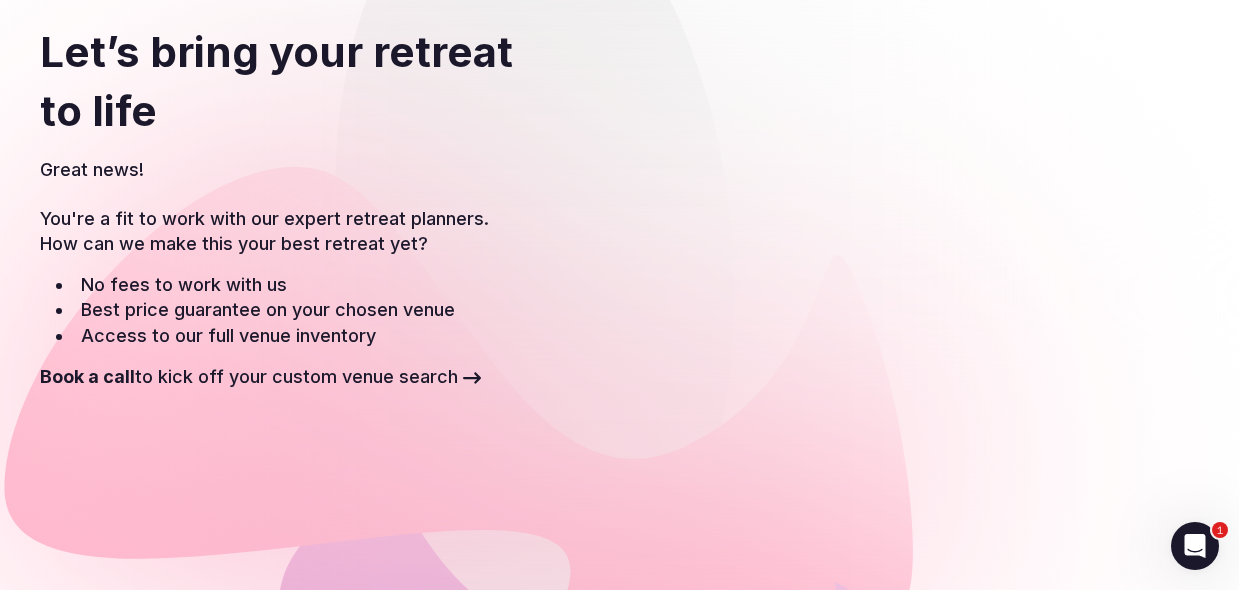 scroll, scrollTop: 130, scrollLeft: 0, axis: vertical 